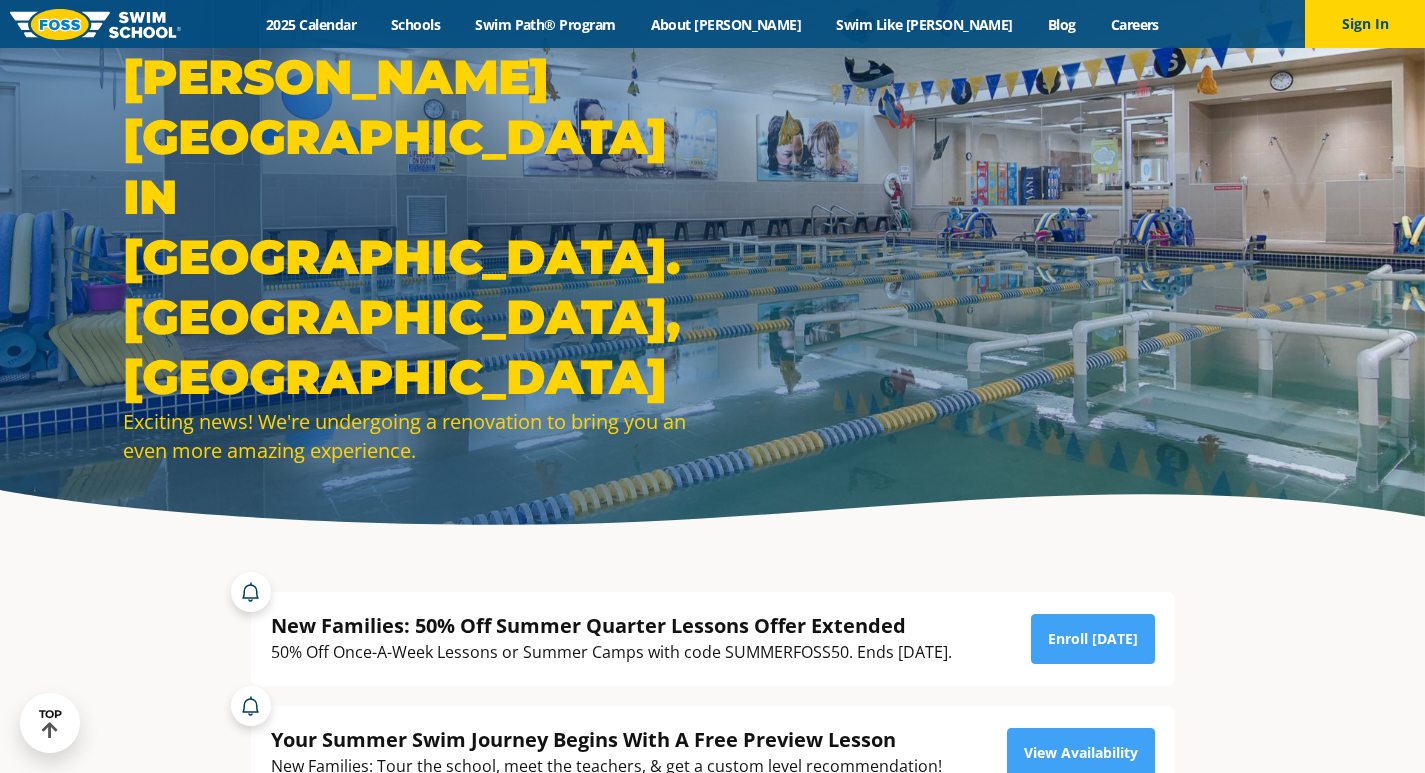 scroll, scrollTop: 2745, scrollLeft: 0, axis: vertical 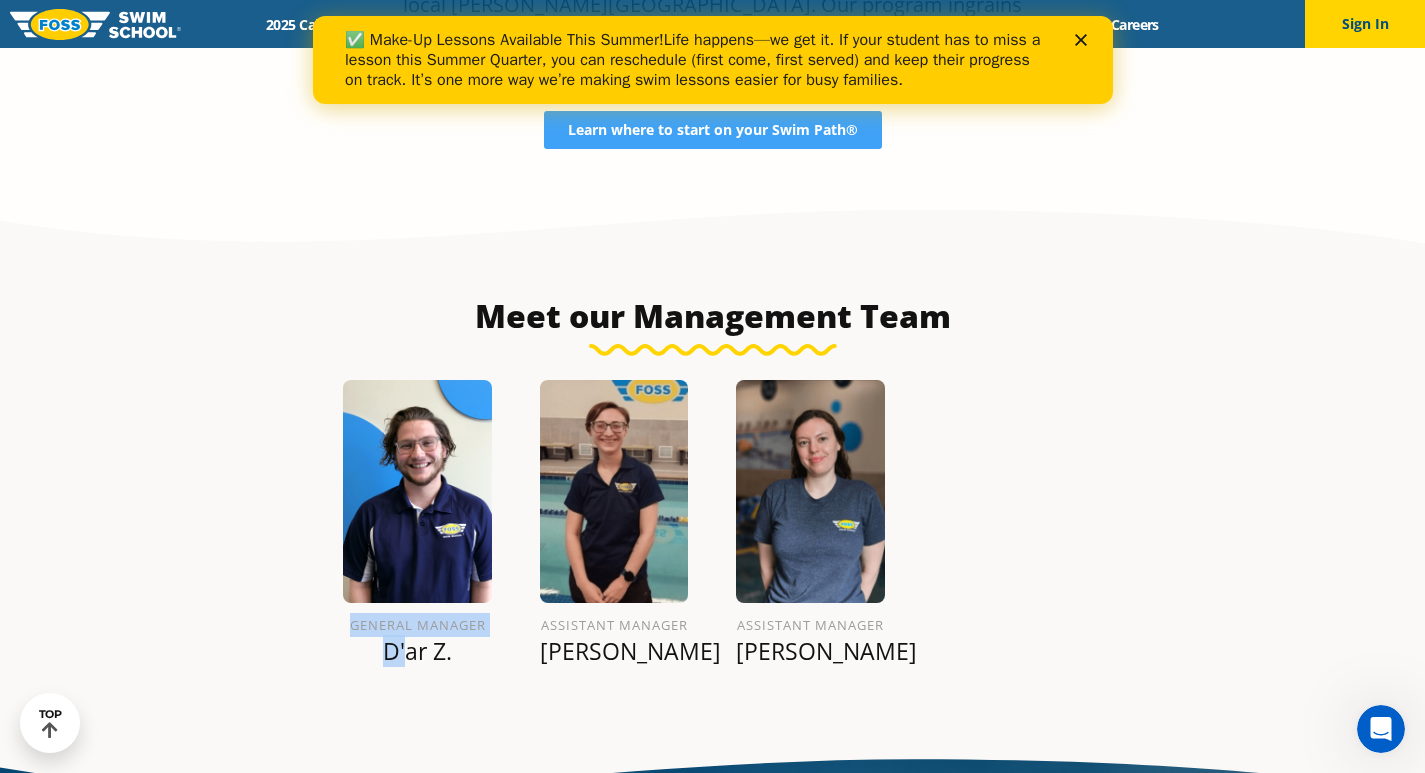 drag, startPoint x: 342, startPoint y: 600, endPoint x: 410, endPoint y: 620, distance: 70.88018 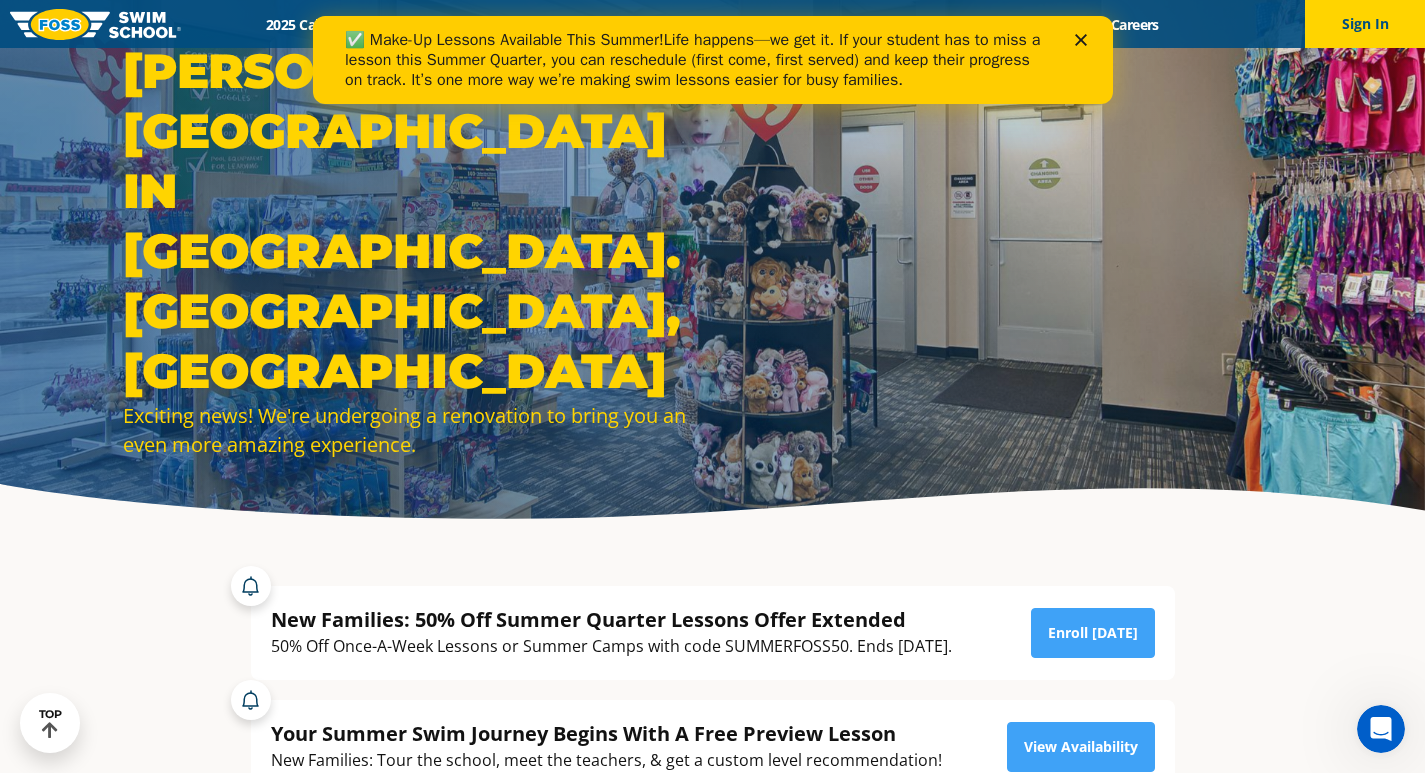 scroll, scrollTop: 0, scrollLeft: 0, axis: both 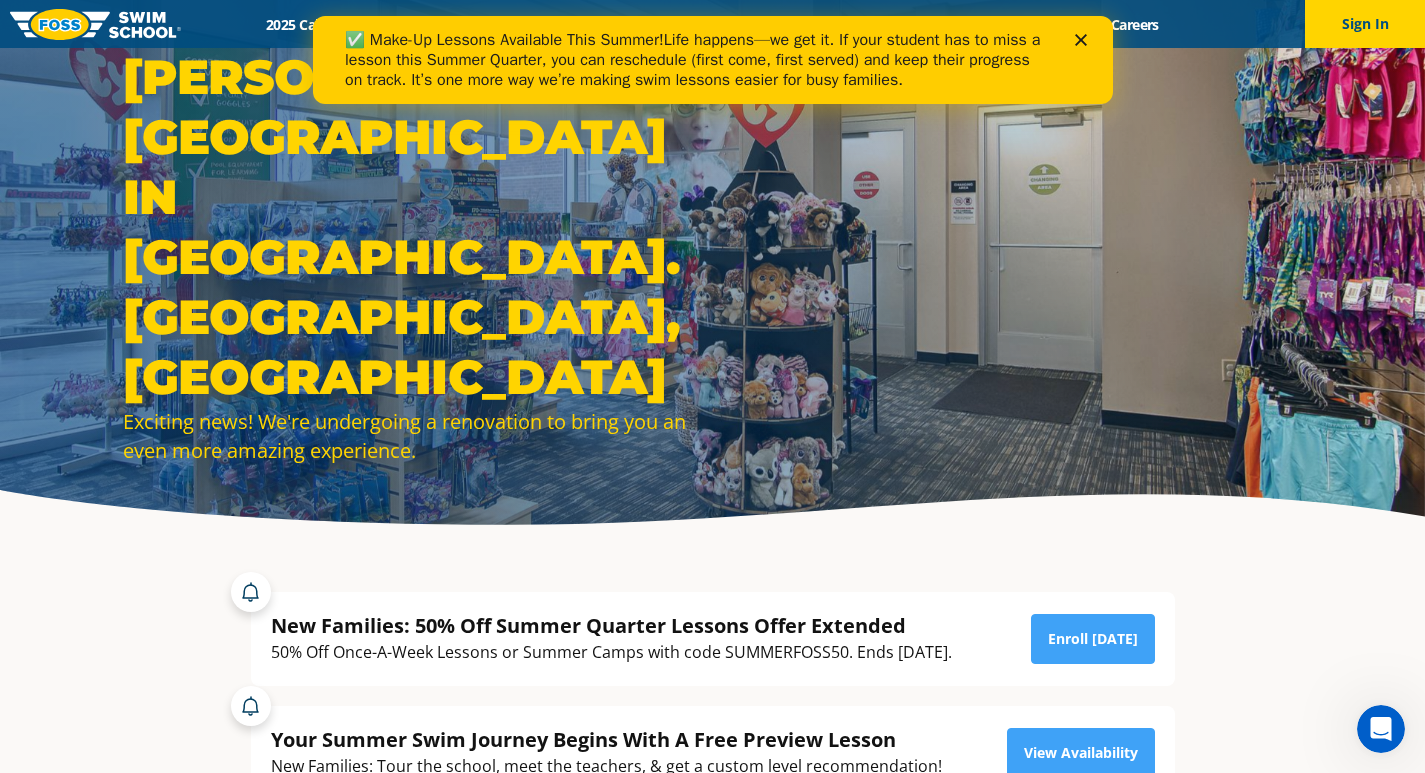 click at bounding box center (1084, 40) 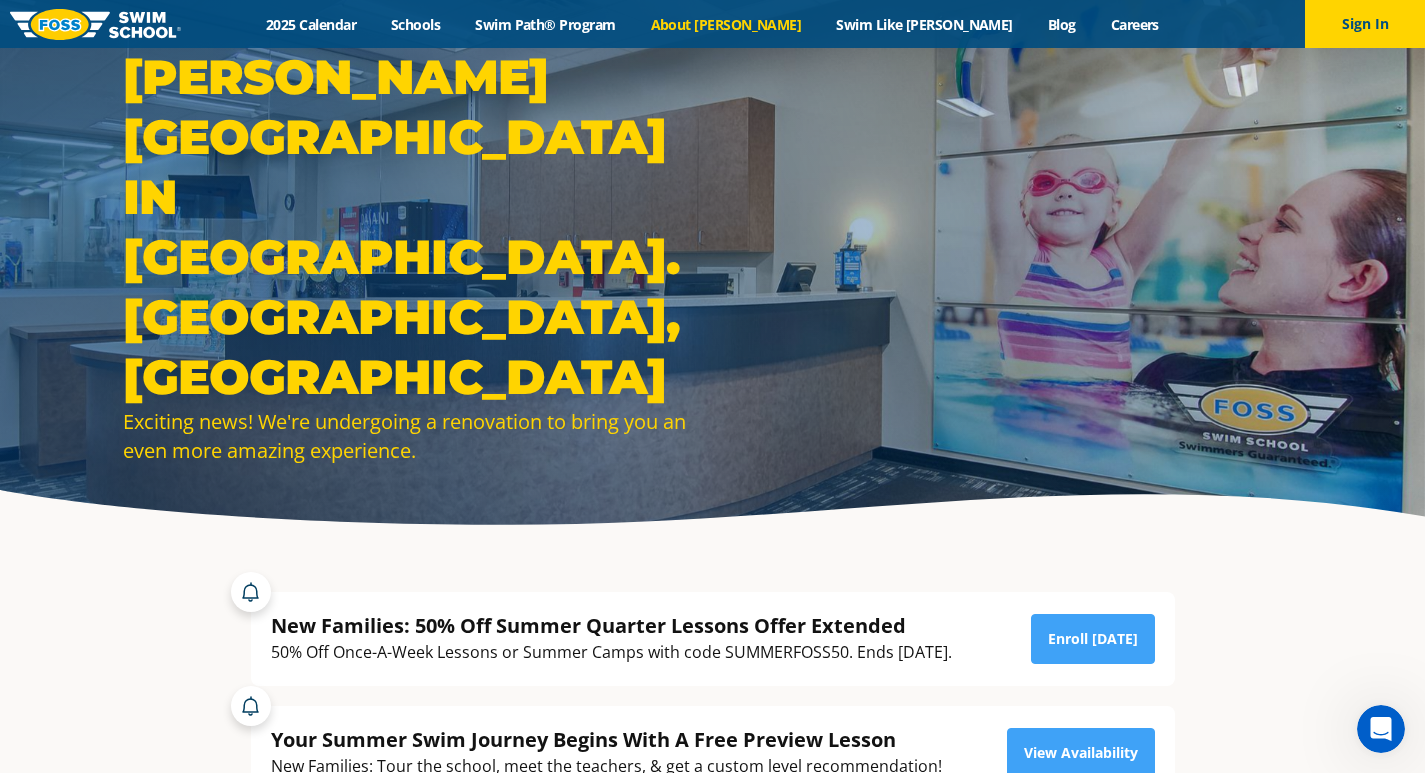 click on "About [PERSON_NAME]" at bounding box center (726, 24) 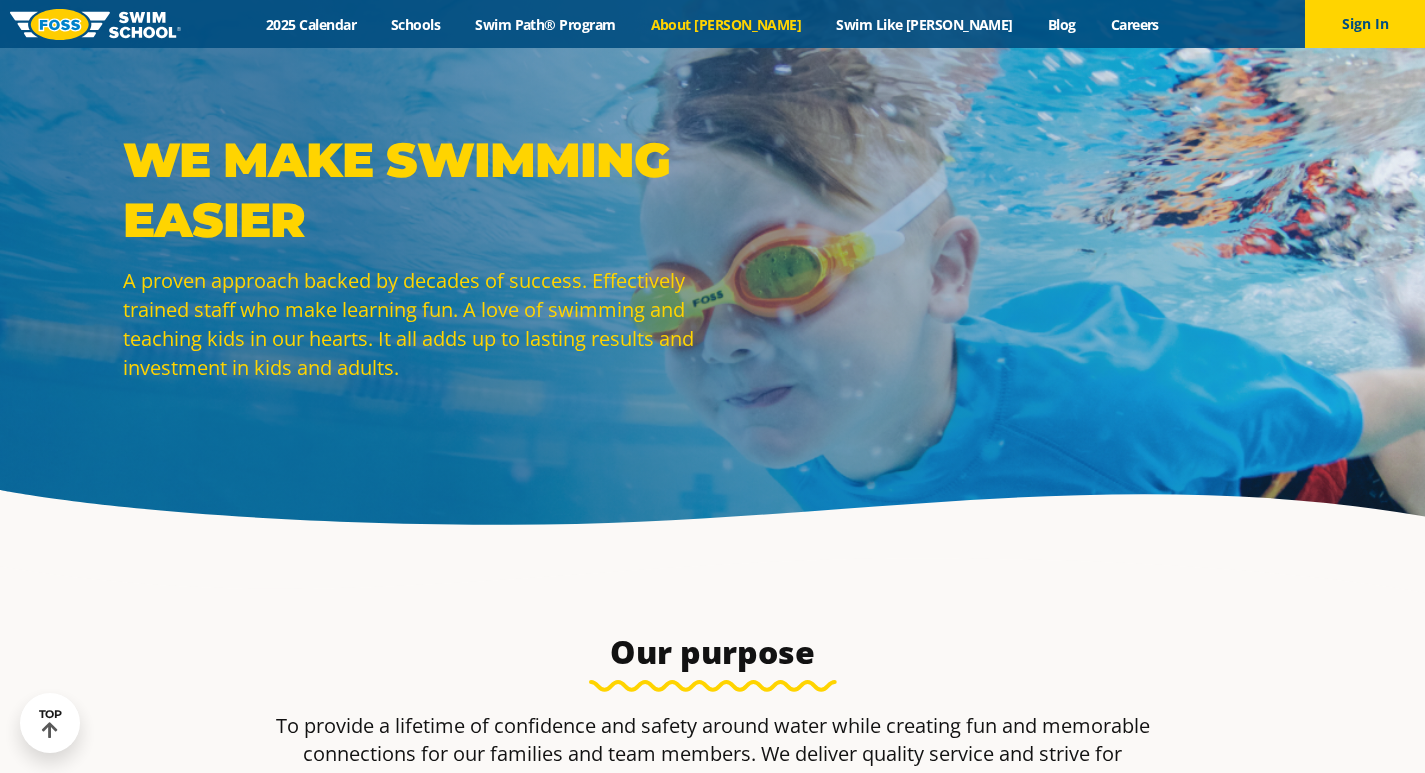 scroll, scrollTop: 400, scrollLeft: 0, axis: vertical 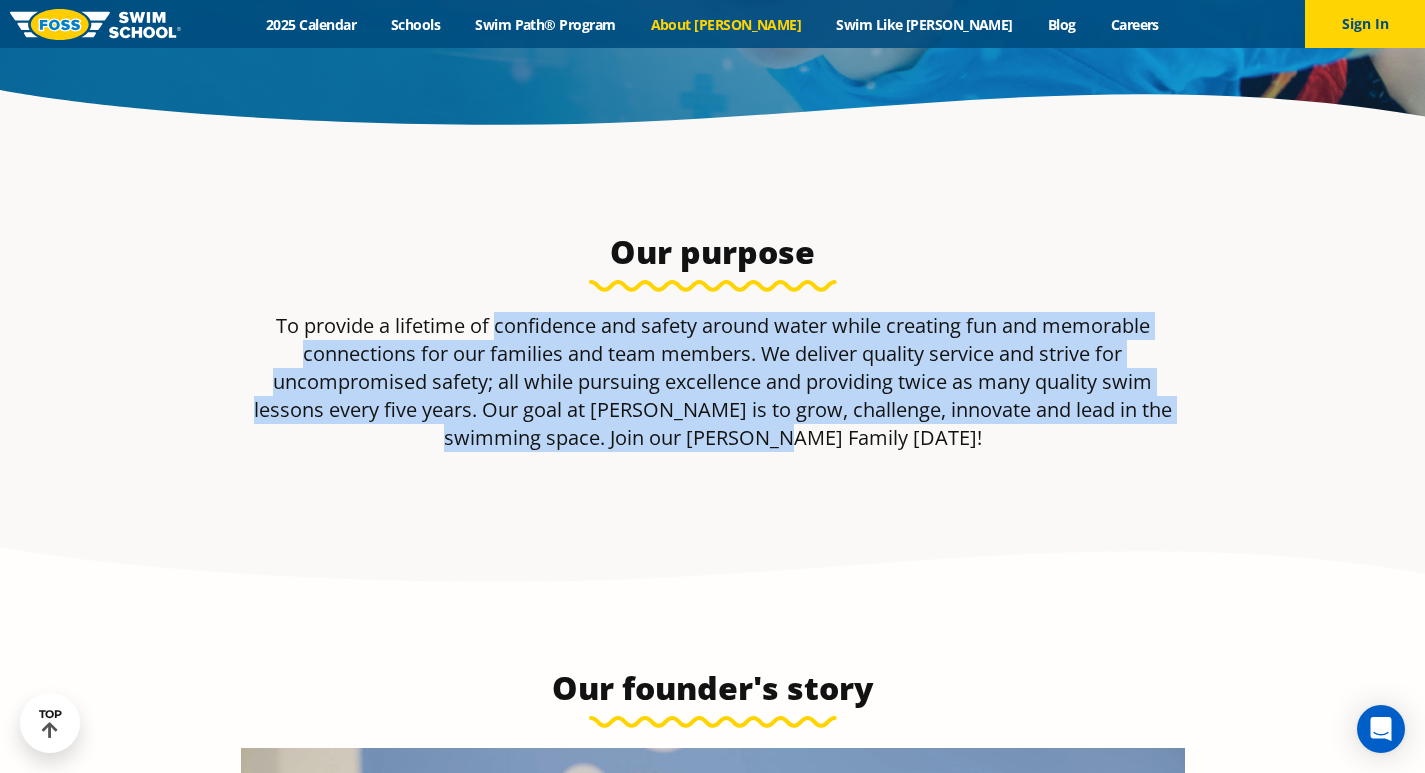 drag, startPoint x: 644, startPoint y: 374, endPoint x: 886, endPoint y: 476, distance: 262.61758 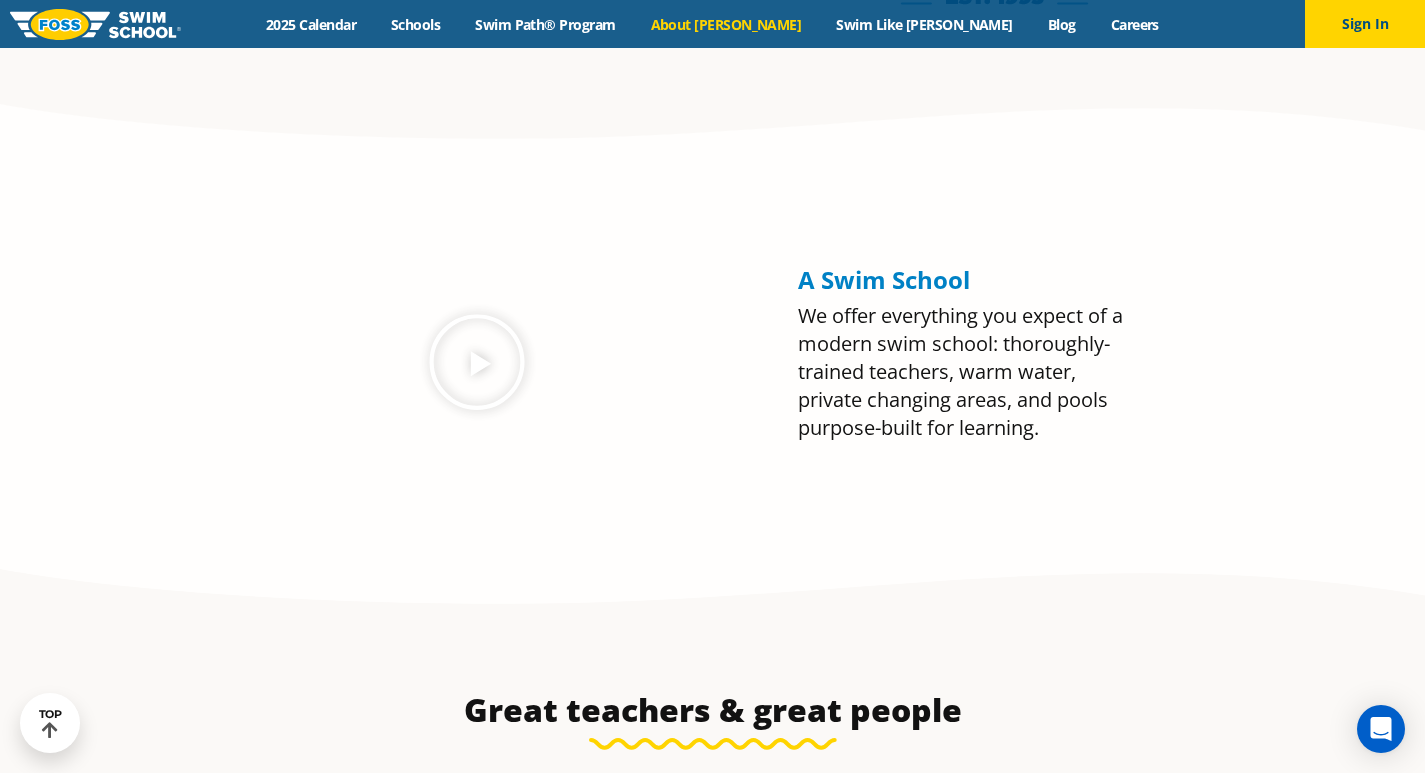 scroll, scrollTop: 2100, scrollLeft: 0, axis: vertical 